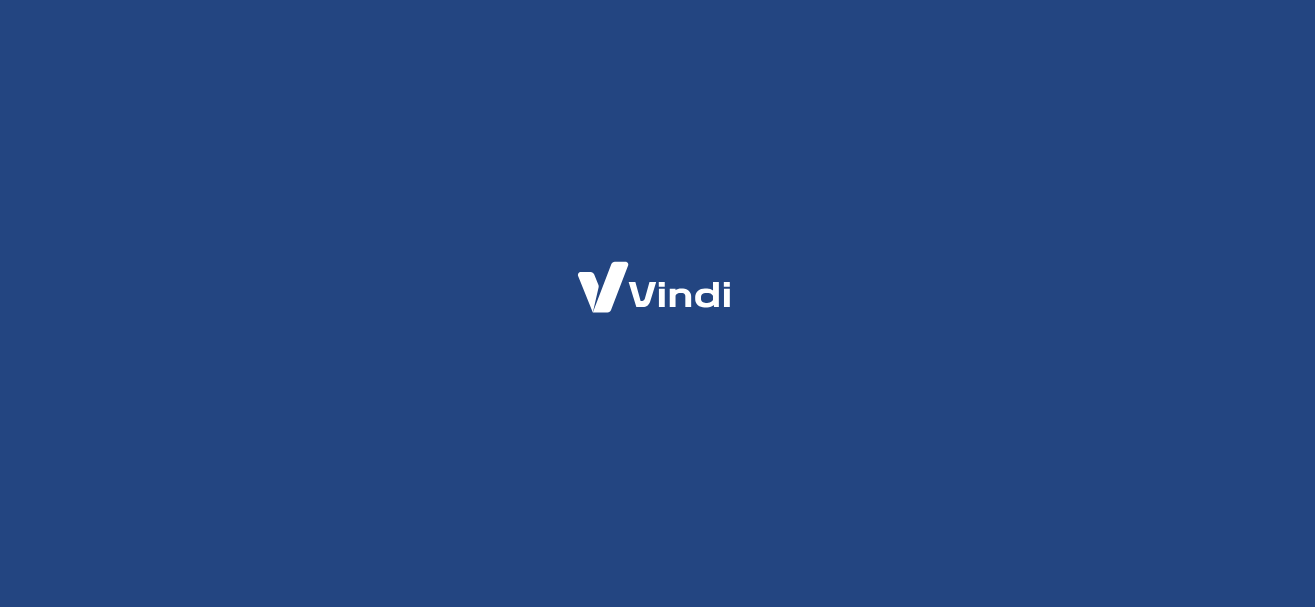 scroll, scrollTop: 0, scrollLeft: 0, axis: both 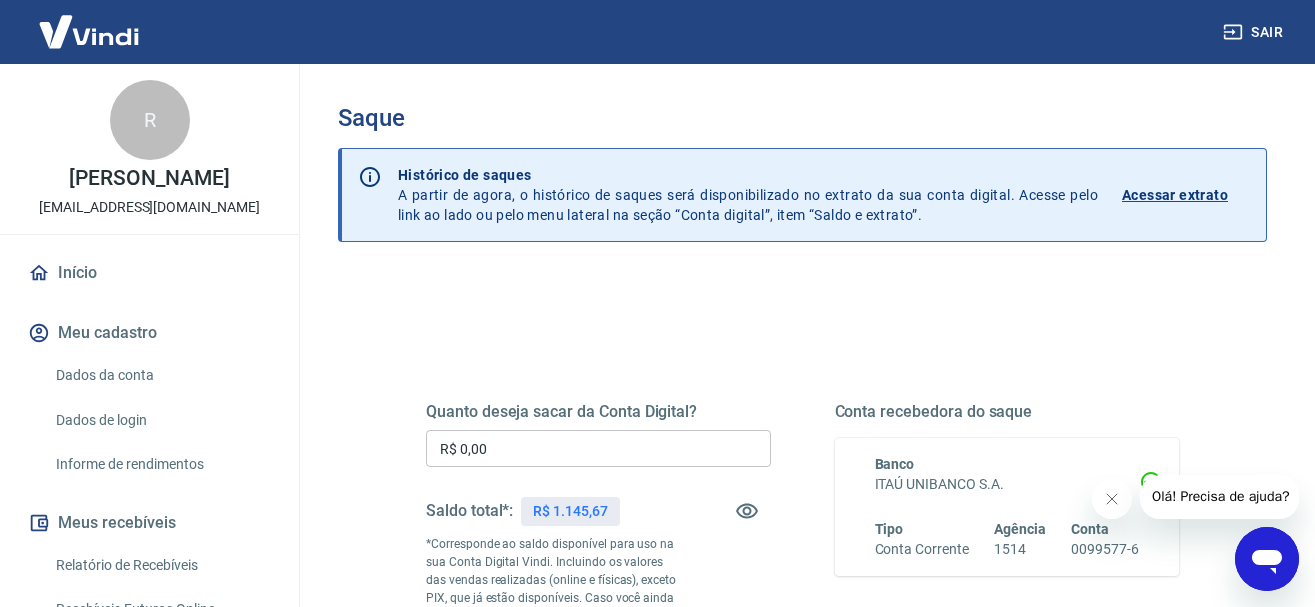 click on "R$ 0,00" at bounding box center (598, 448) 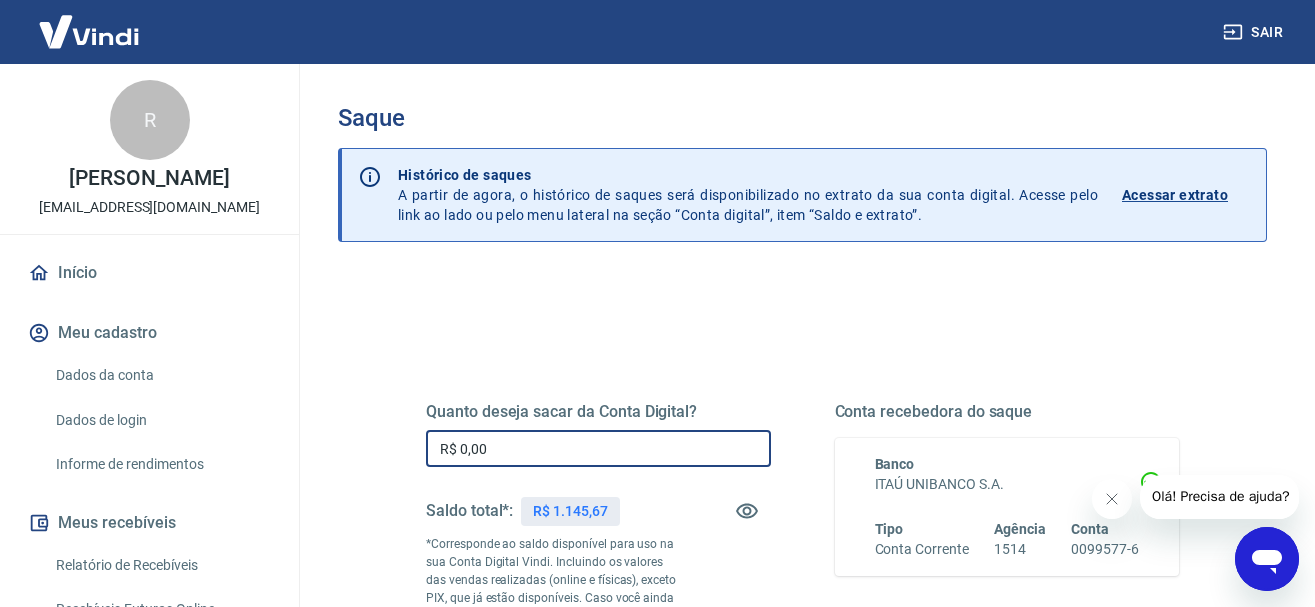 click on "R$ 0,00" at bounding box center (598, 448) 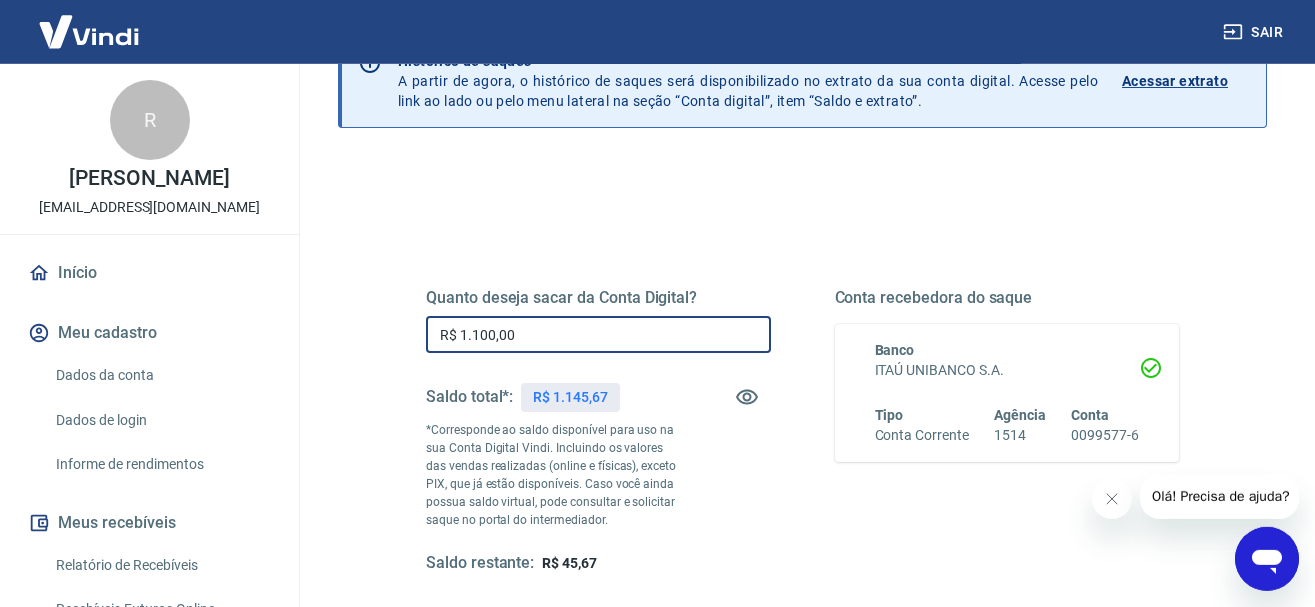 scroll, scrollTop: 306, scrollLeft: 0, axis: vertical 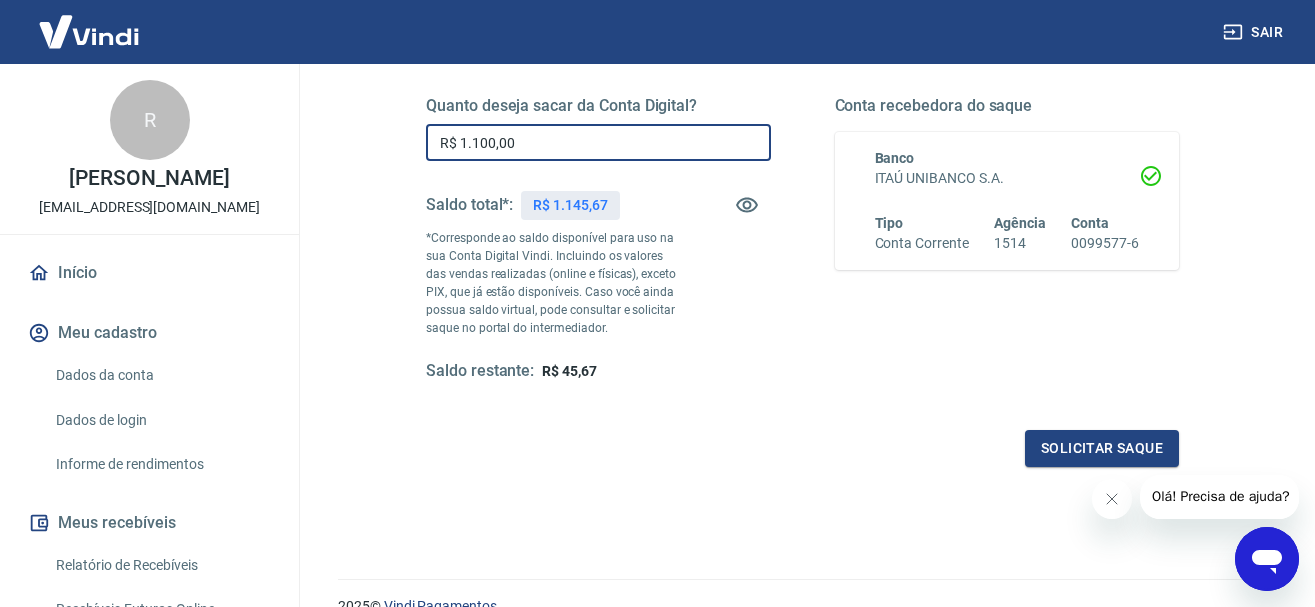 type on "R$ 1.100,00" 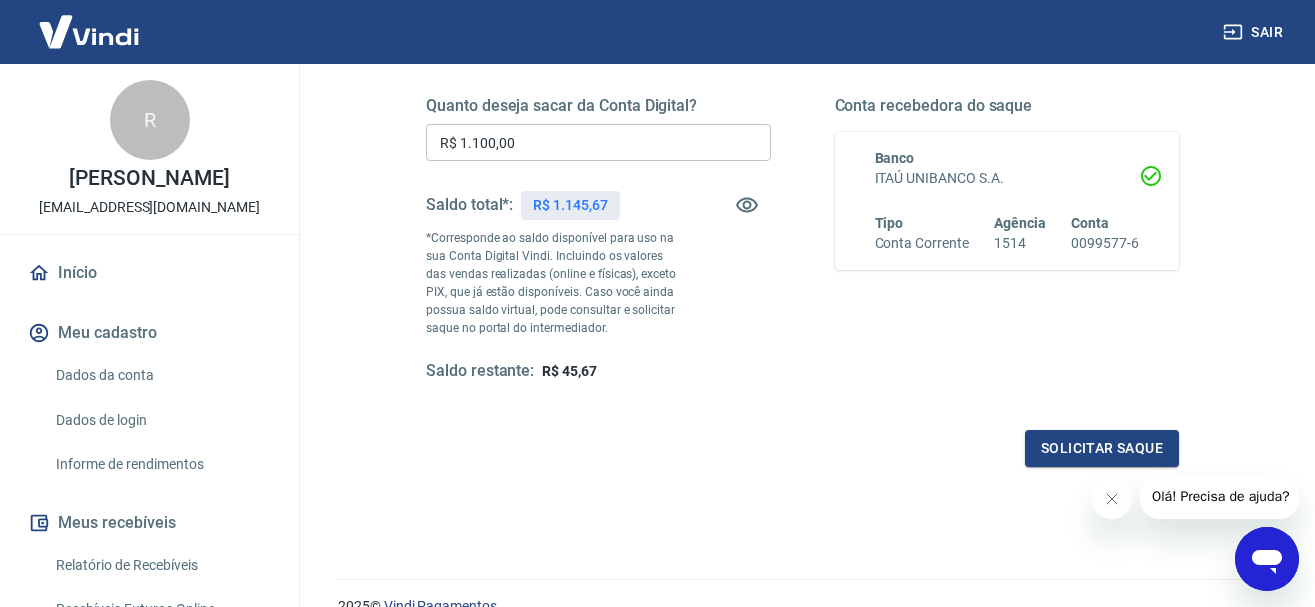 drag, startPoint x: 752, startPoint y: 339, endPoint x: 759, endPoint y: 364, distance: 25.96151 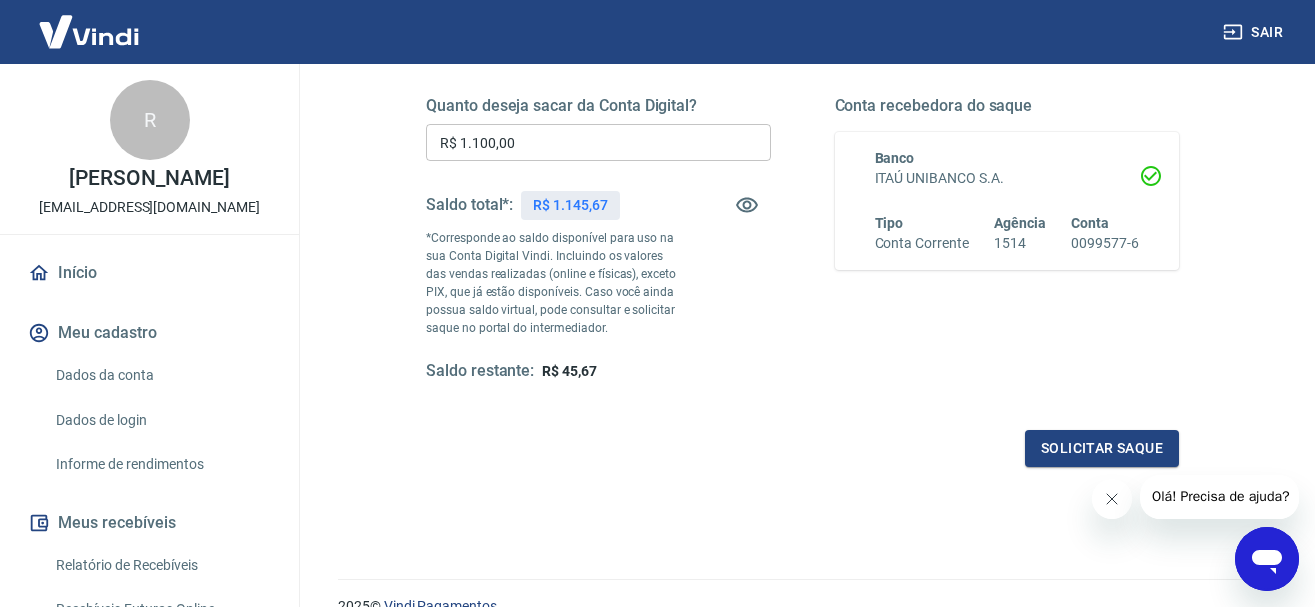 click at bounding box center [1111, 499] 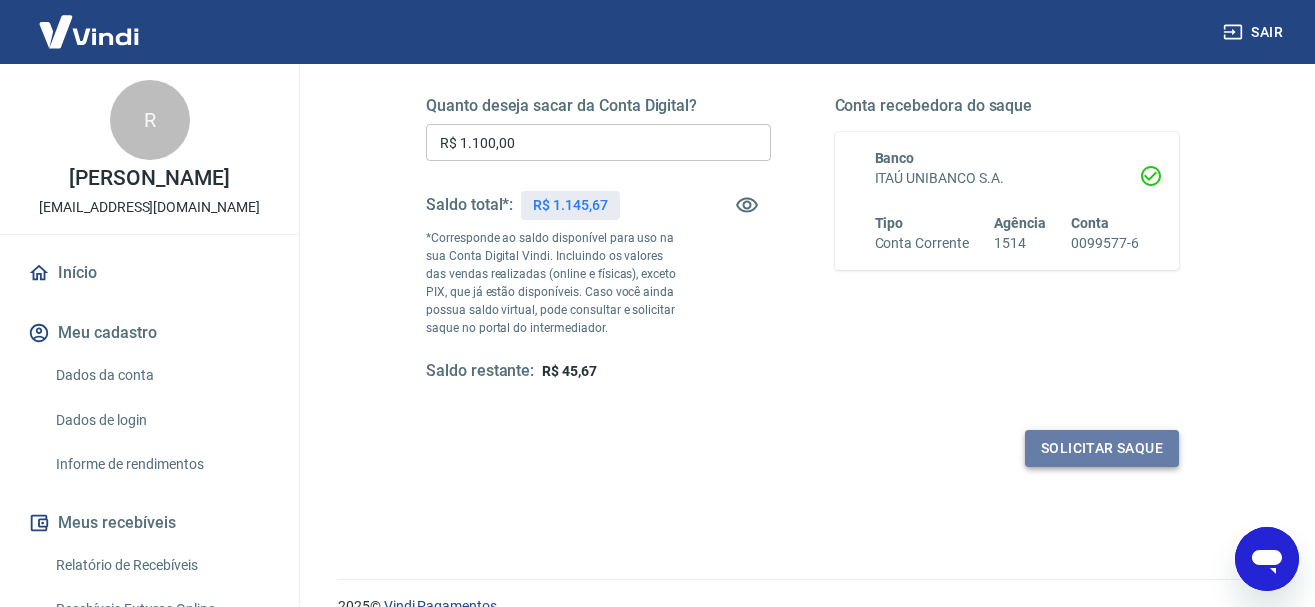 click on "Solicitar saque" at bounding box center [1102, 448] 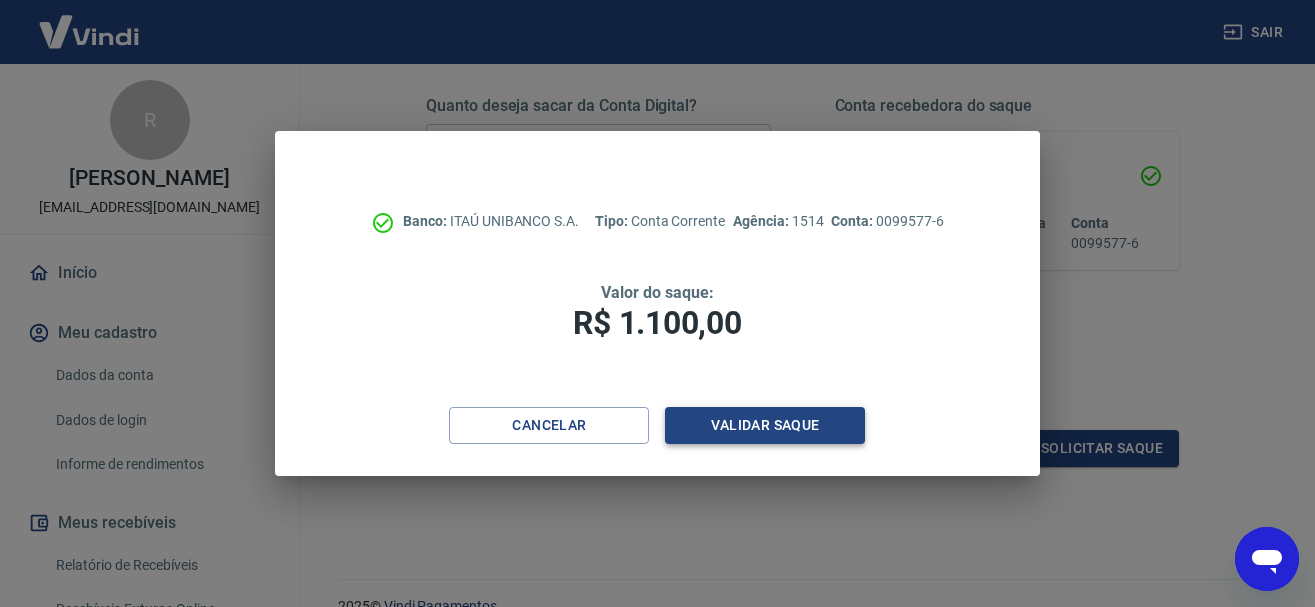 click on "Validar saque" at bounding box center [765, 425] 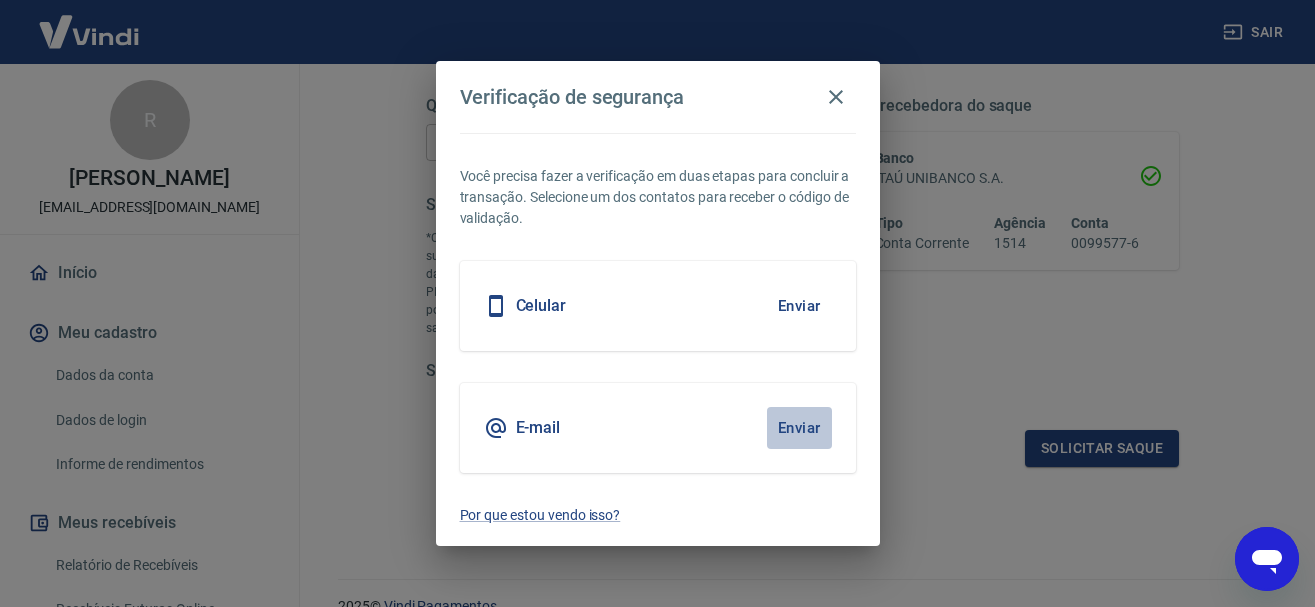click on "Enviar" at bounding box center [799, 428] 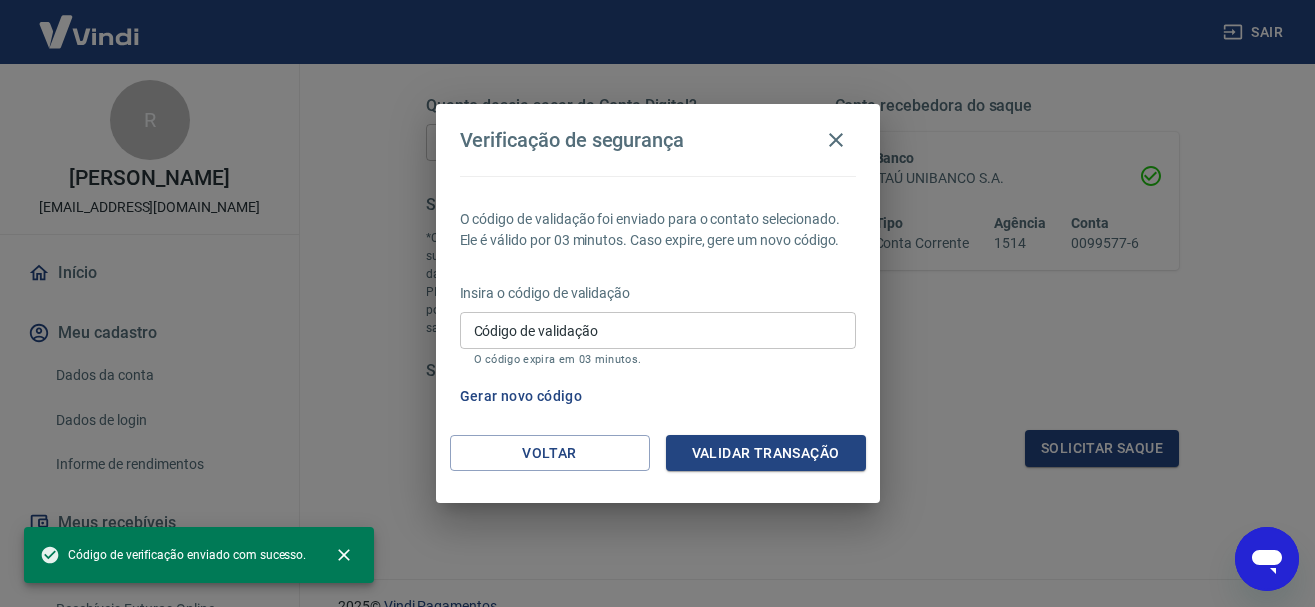 click on "Código de validação" at bounding box center [658, 330] 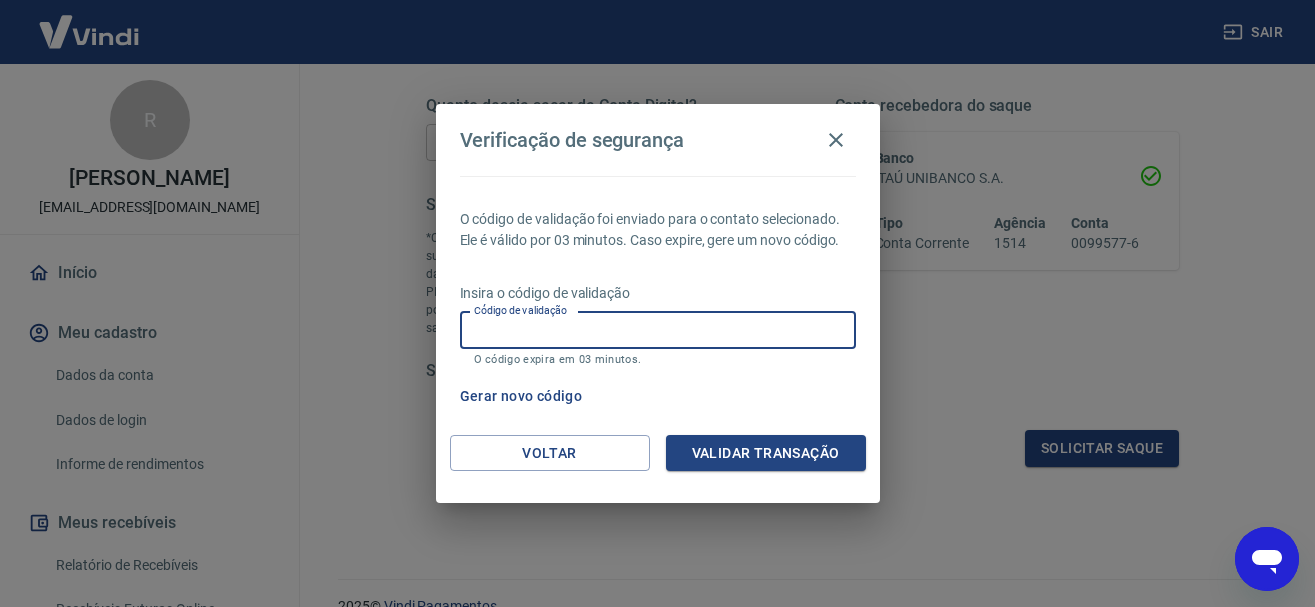 paste on "274993" 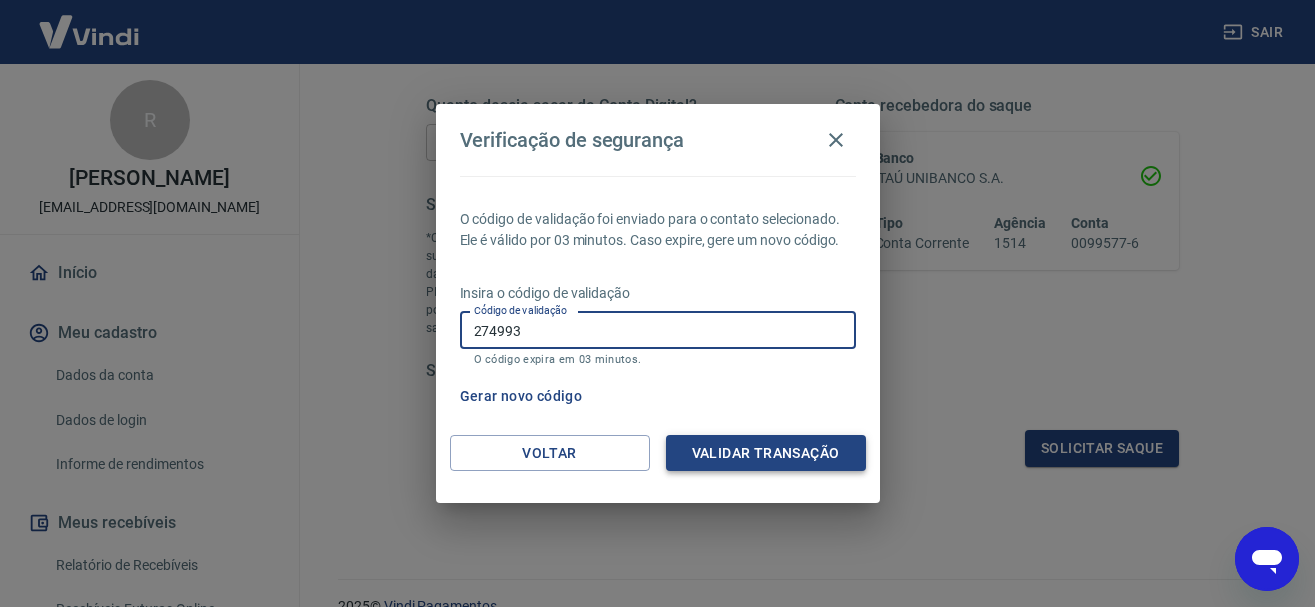 type on "274993" 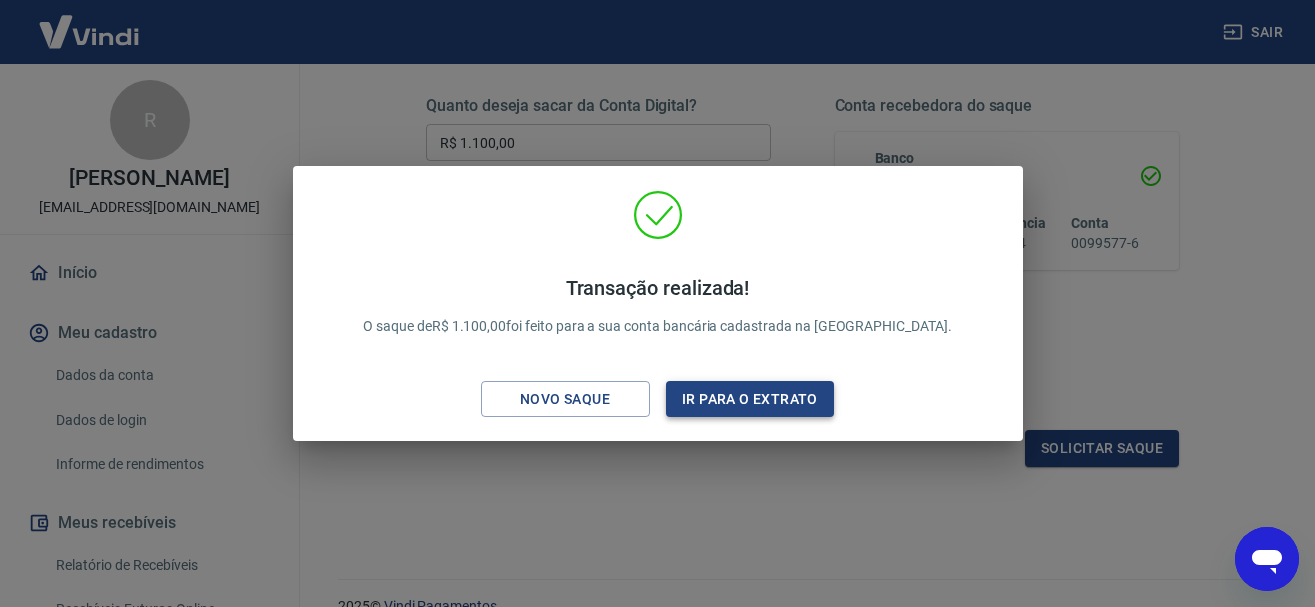 click on "Ir para o extrato" at bounding box center (750, 399) 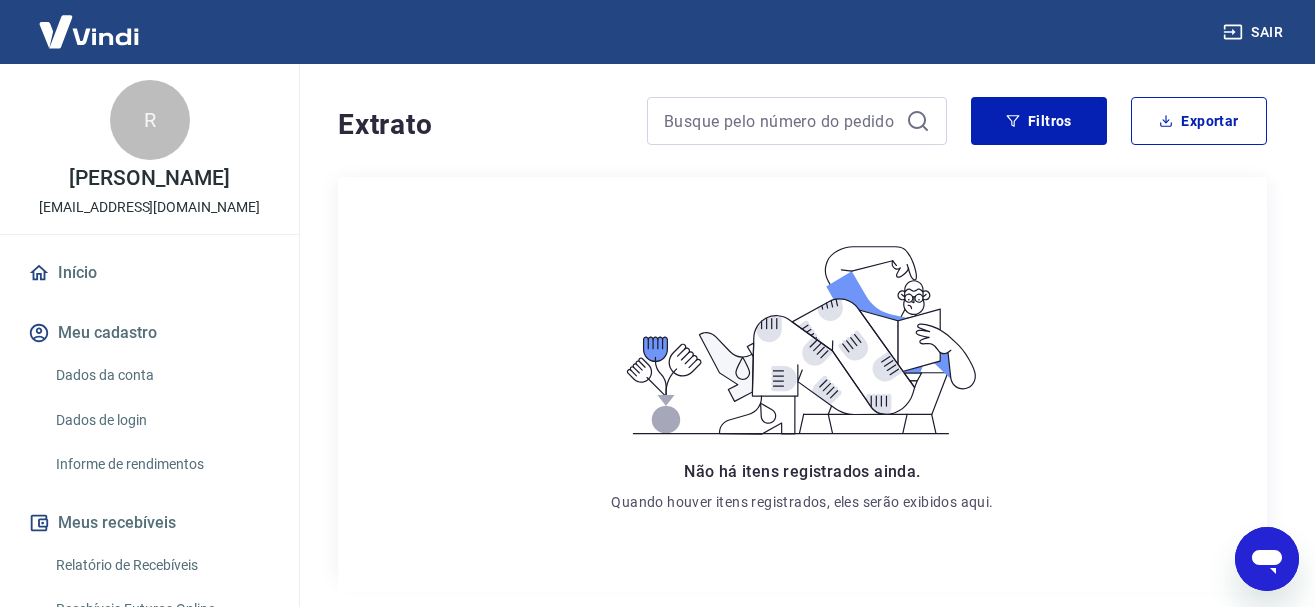scroll, scrollTop: 0, scrollLeft: 0, axis: both 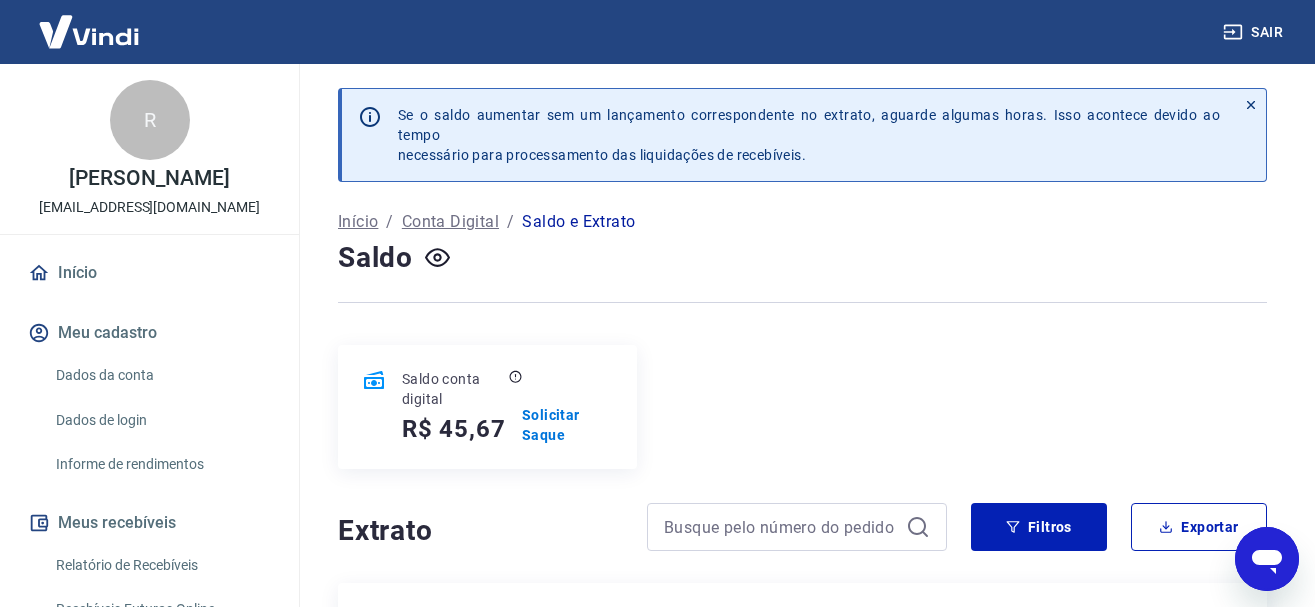 click at bounding box center (1251, 135) 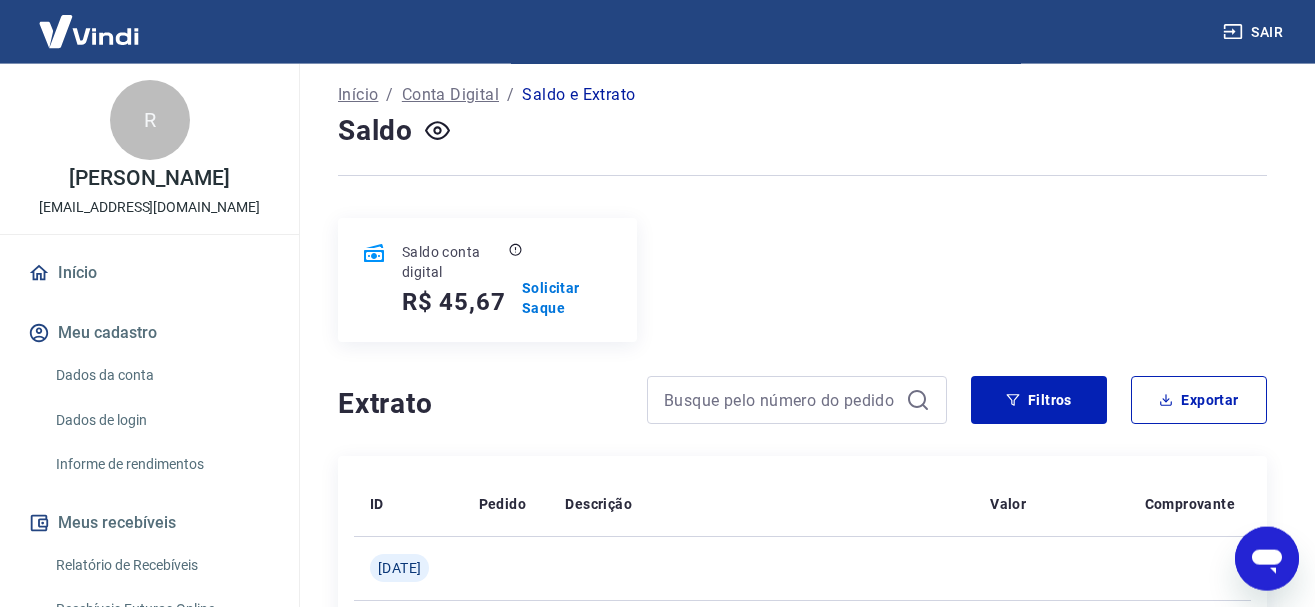 scroll, scrollTop: 0, scrollLeft: 0, axis: both 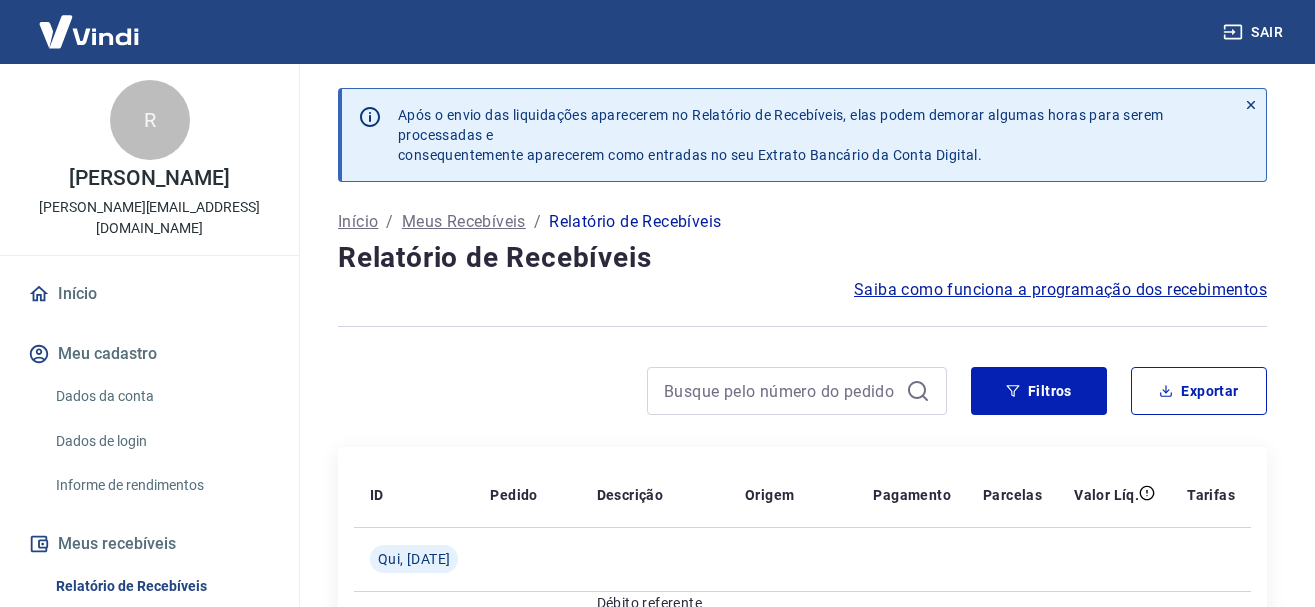 click at bounding box center (802, 326) 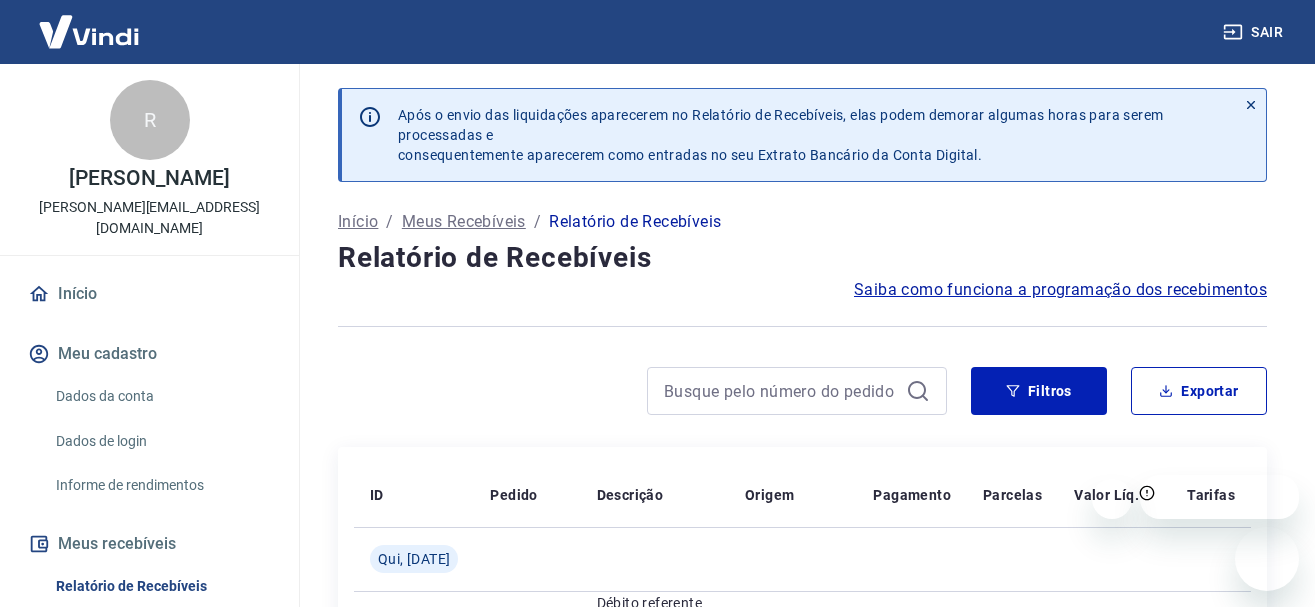 scroll, scrollTop: 408, scrollLeft: 0, axis: vertical 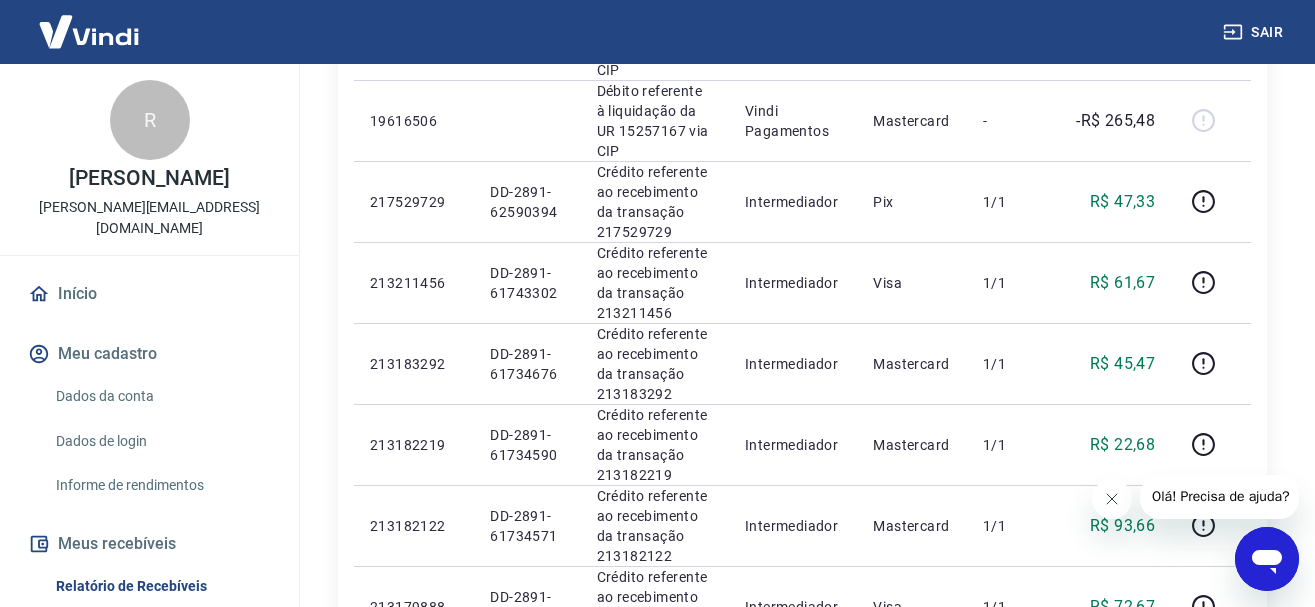 click 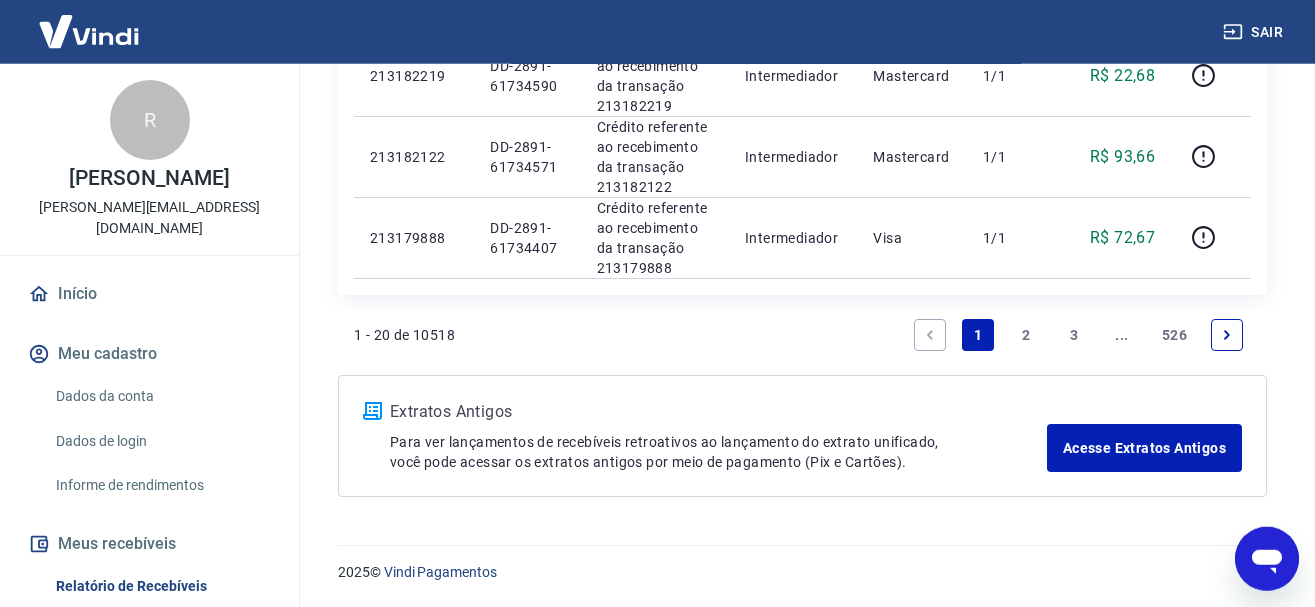 scroll, scrollTop: 2550, scrollLeft: 0, axis: vertical 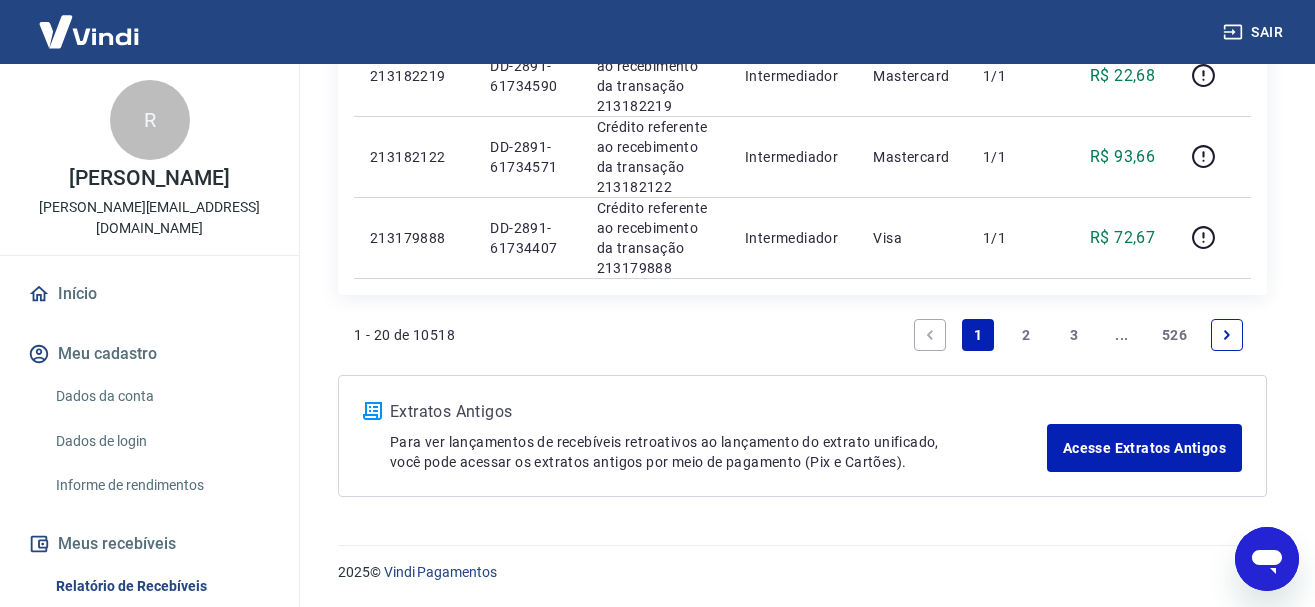 click on "2" at bounding box center [1026, 335] 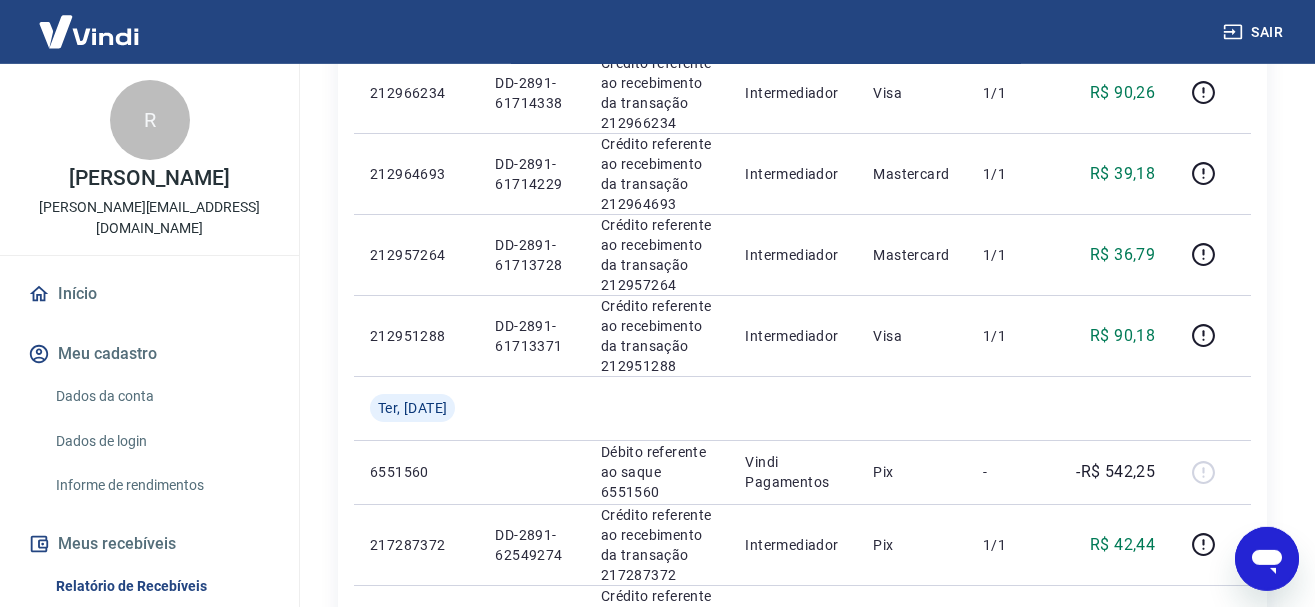 scroll, scrollTop: 1524, scrollLeft: 0, axis: vertical 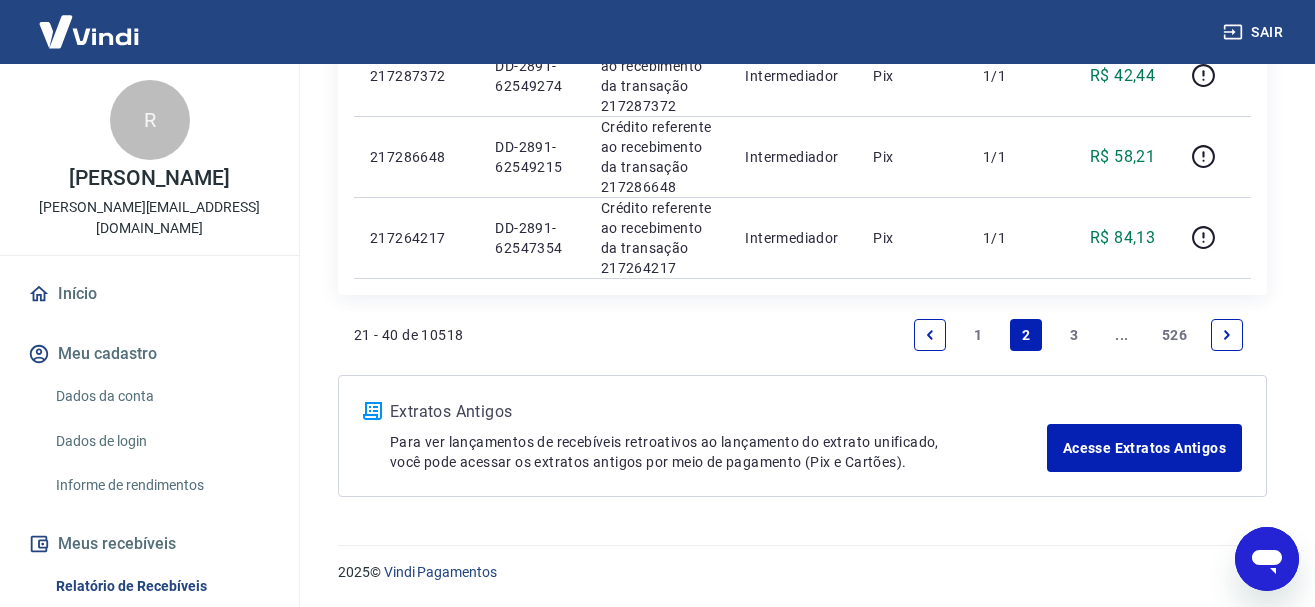 click on "1" at bounding box center [978, 335] 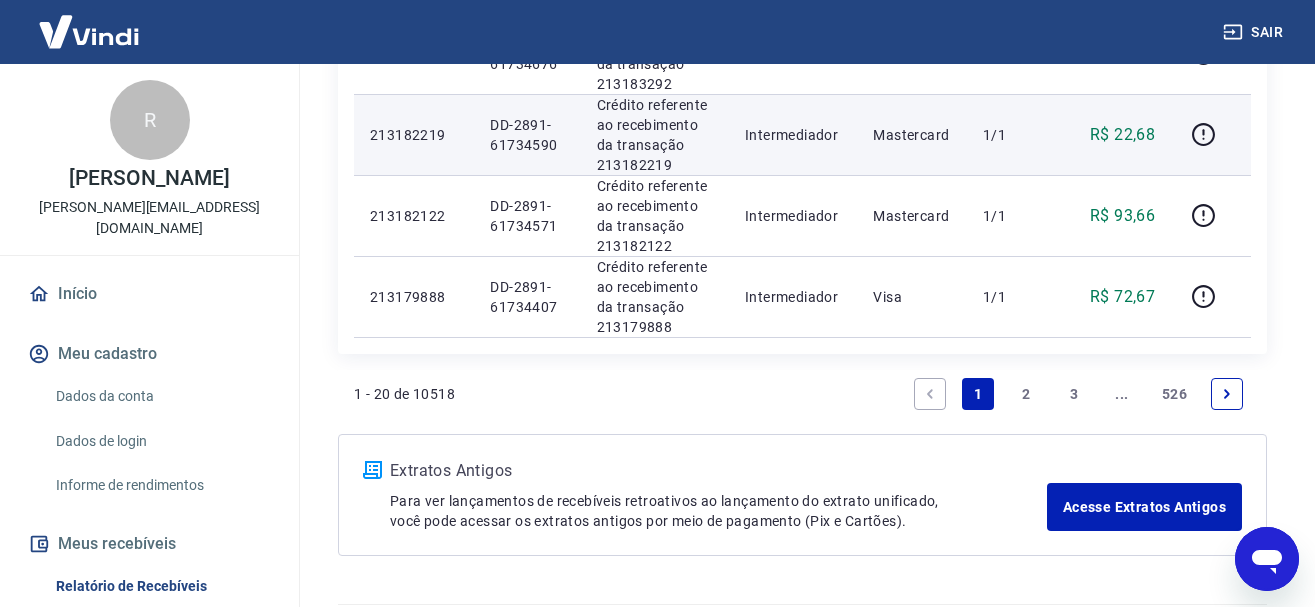 scroll, scrollTop: 1837, scrollLeft: 0, axis: vertical 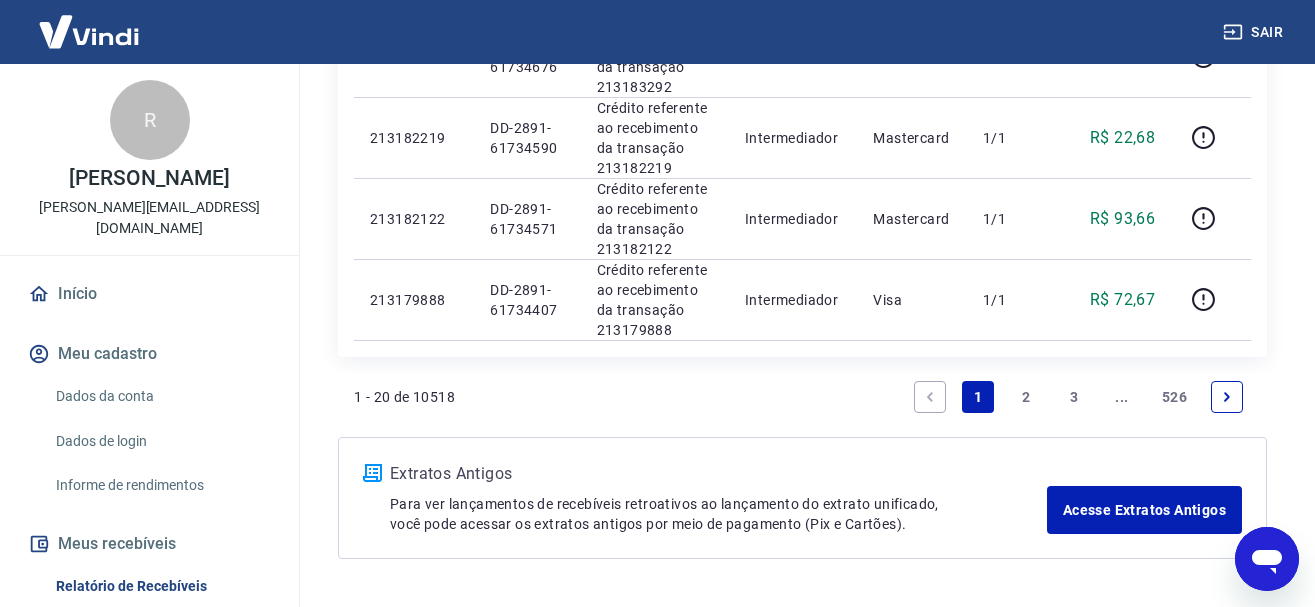 click on "-" at bounding box center (1012, -187) 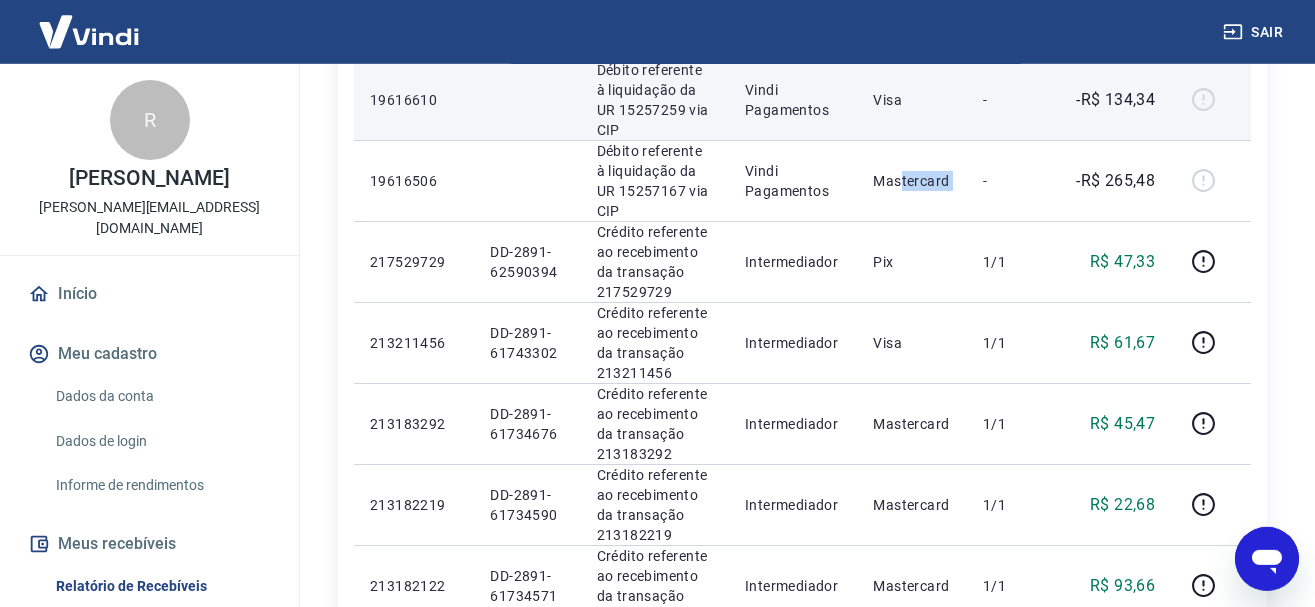 scroll, scrollTop: 1429, scrollLeft: 0, axis: vertical 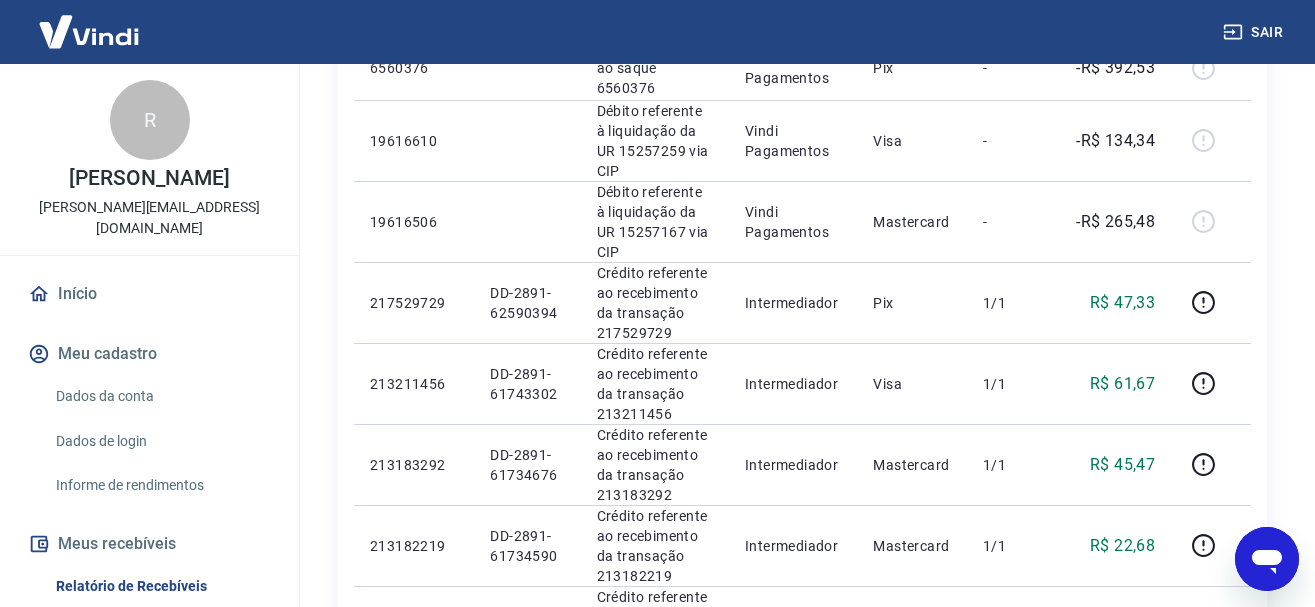 drag, startPoint x: 1108, startPoint y: 393, endPoint x: 1158, endPoint y: 393, distance: 50 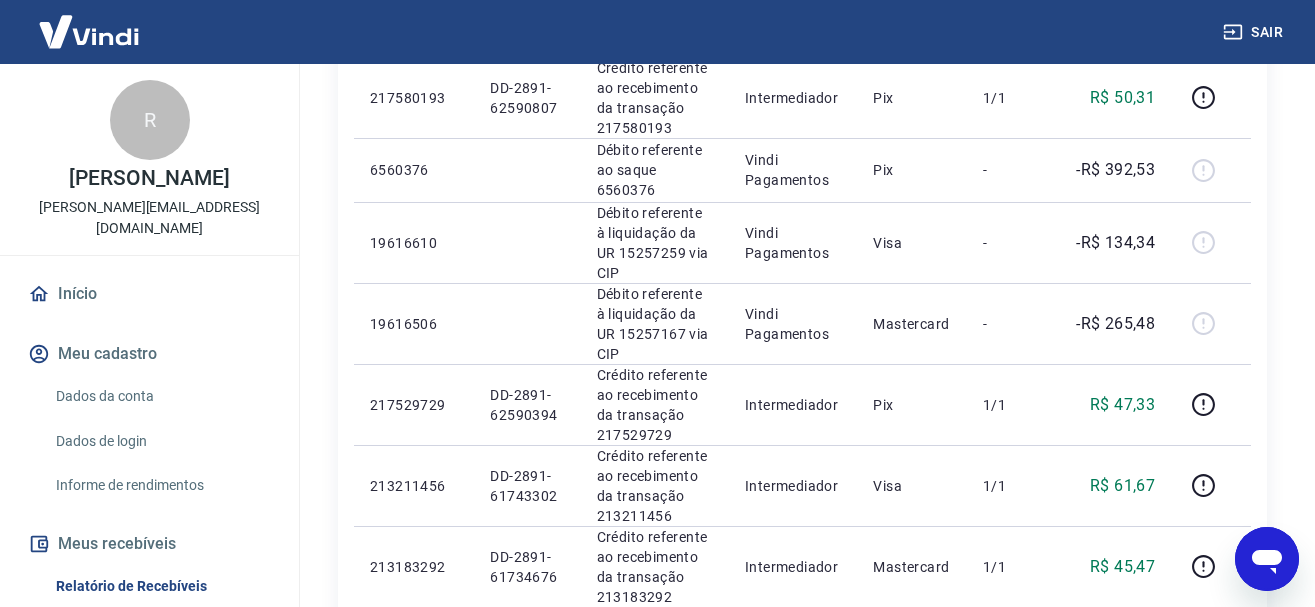 drag, startPoint x: 1119, startPoint y: 141, endPoint x: 1168, endPoint y: 141, distance: 49 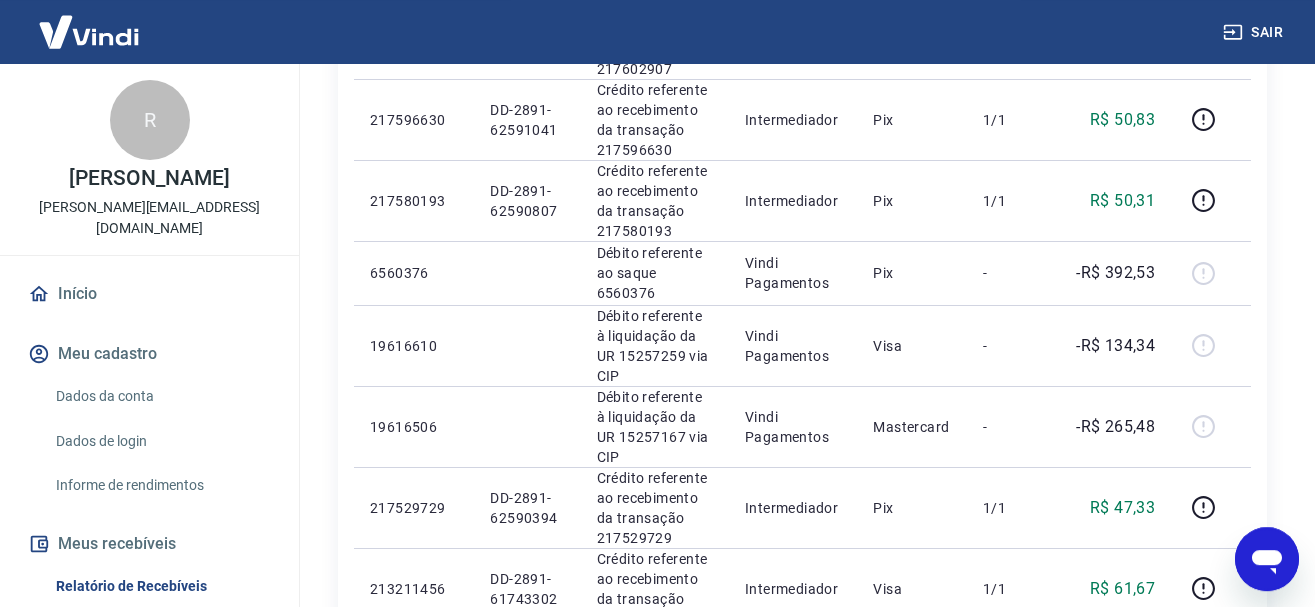 scroll, scrollTop: 1123, scrollLeft: 0, axis: vertical 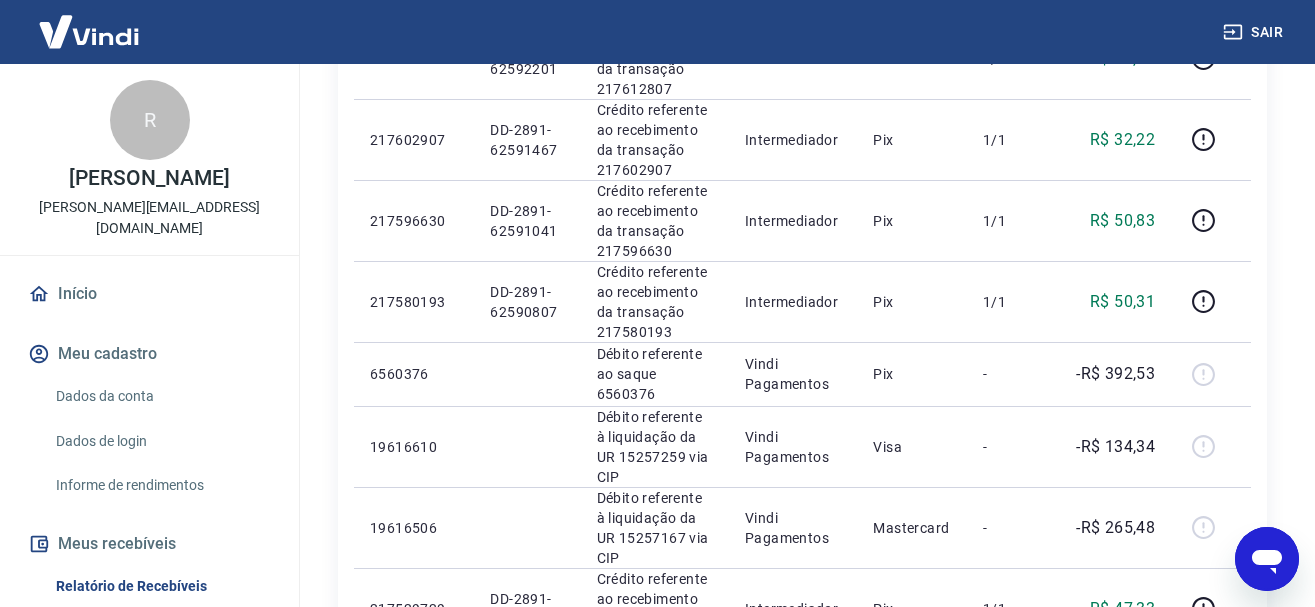 drag, startPoint x: 1102, startPoint y: 196, endPoint x: 1152, endPoint y: 195, distance: 50.01 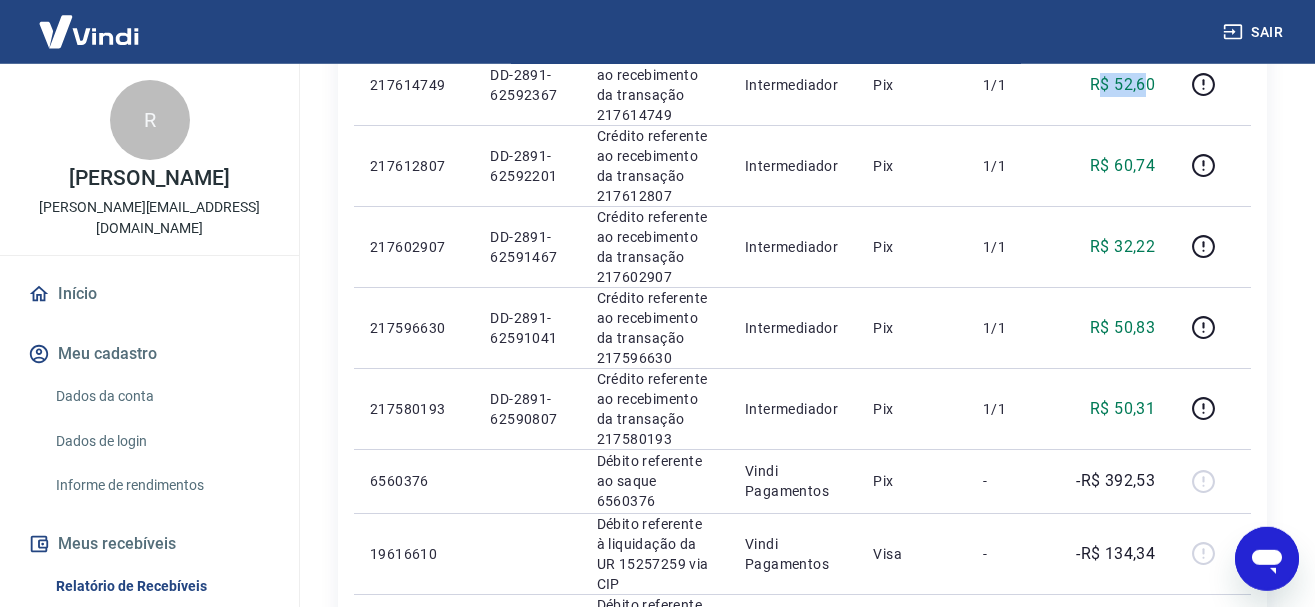 scroll, scrollTop: 919, scrollLeft: 0, axis: vertical 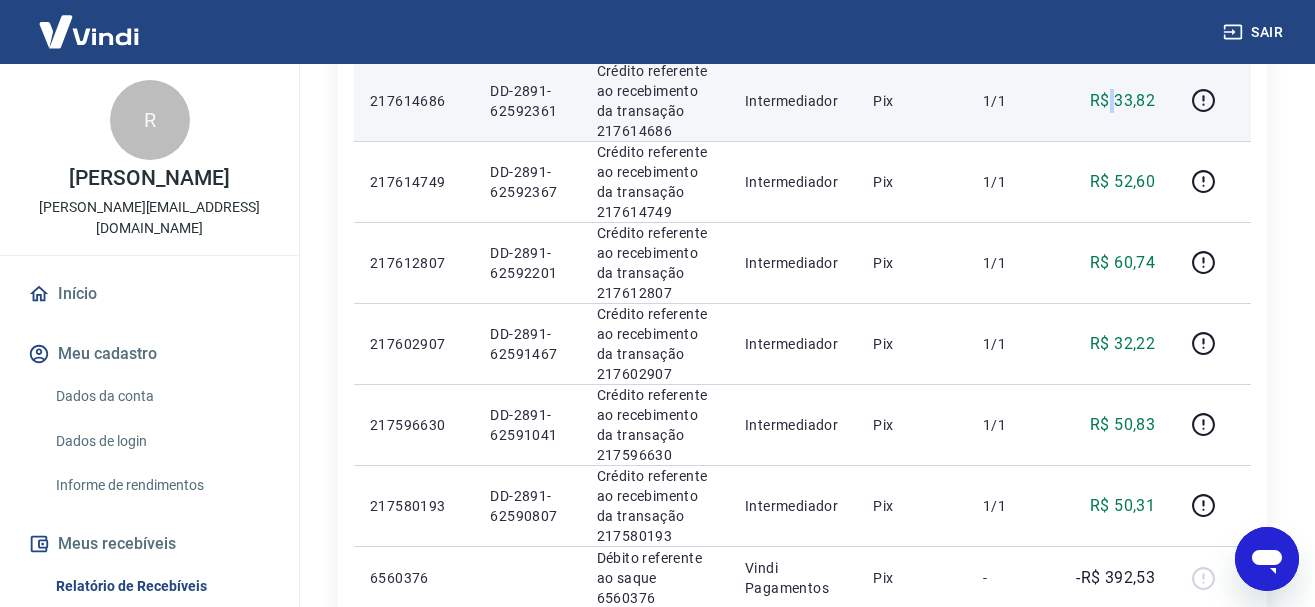 drag, startPoint x: 1112, startPoint y: 273, endPoint x: 1143, endPoint y: 271, distance: 31.06445 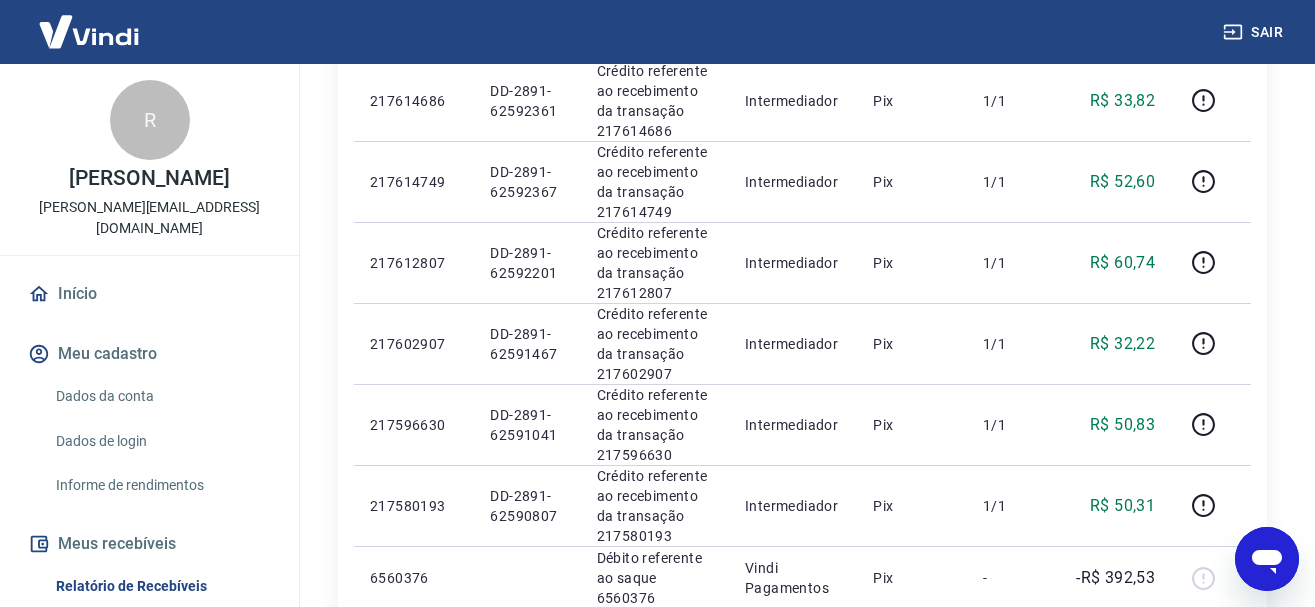 drag, startPoint x: 1121, startPoint y: 194, endPoint x: 1143, endPoint y: 193, distance: 22.022715 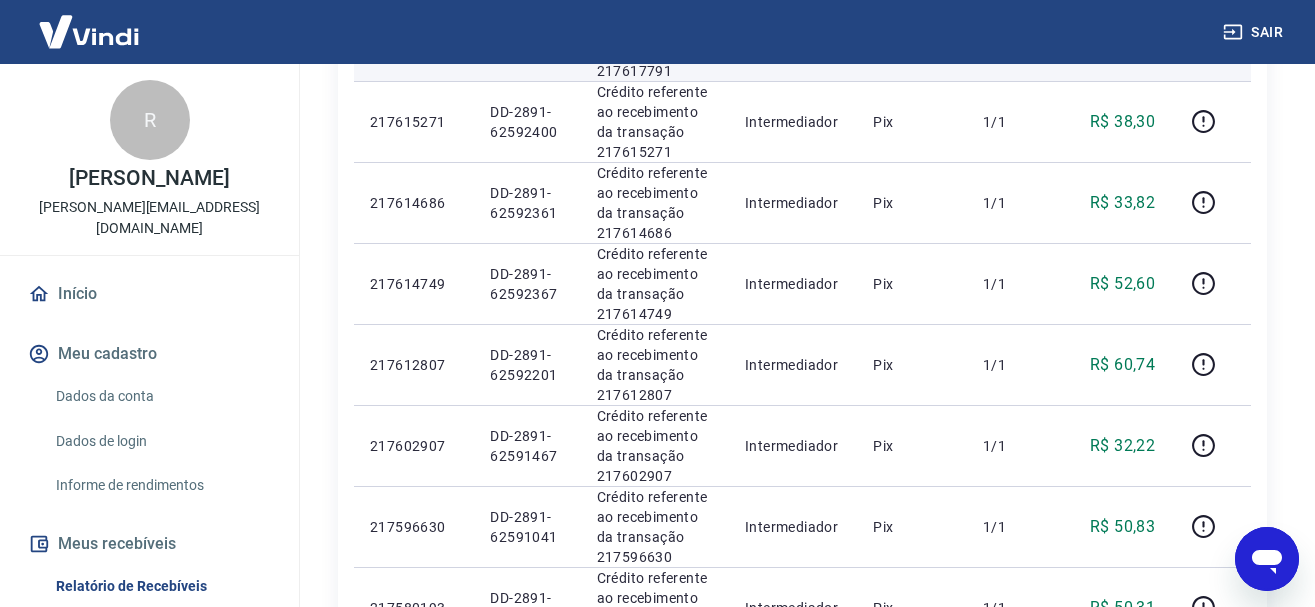 drag, startPoint x: 1127, startPoint y: 180, endPoint x: 1145, endPoint y: 180, distance: 18 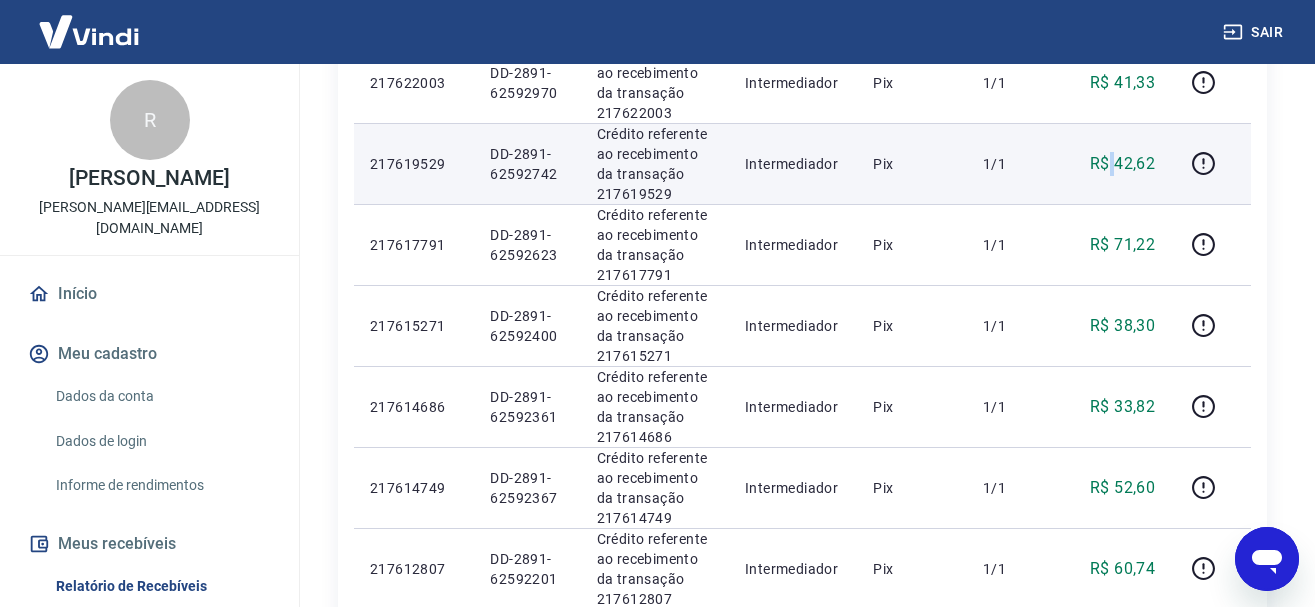 drag, startPoint x: 1111, startPoint y: 220, endPoint x: 1137, endPoint y: 221, distance: 26.019224 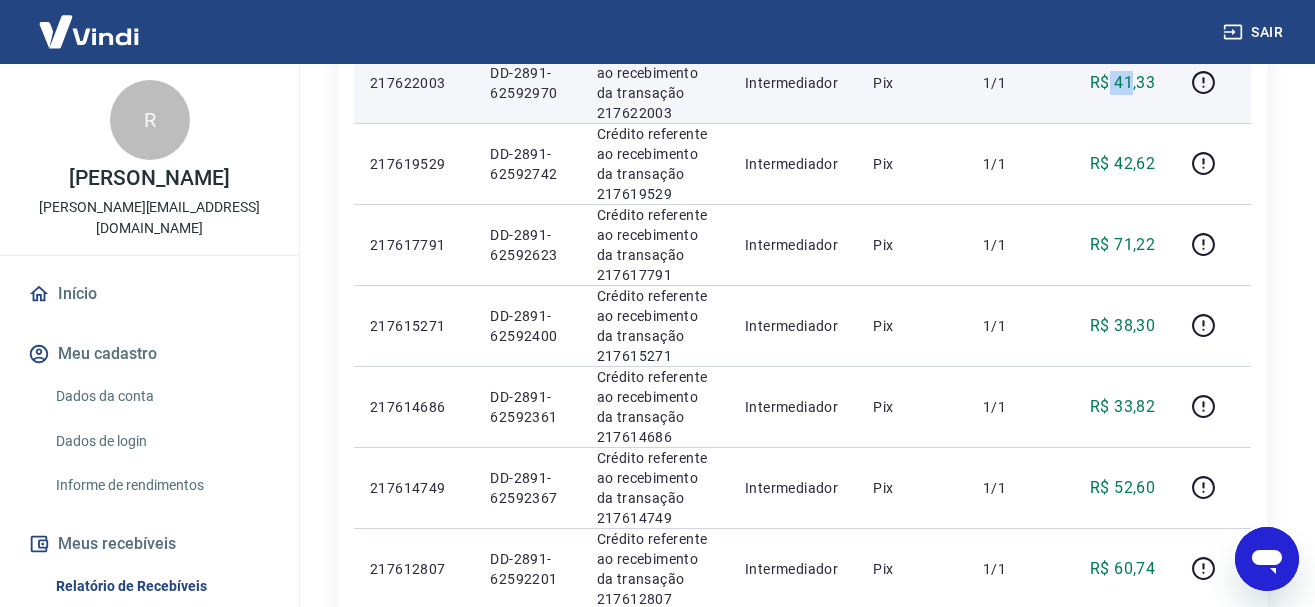 drag, startPoint x: 1114, startPoint y: 139, endPoint x: 1147, endPoint y: 141, distance: 33.06055 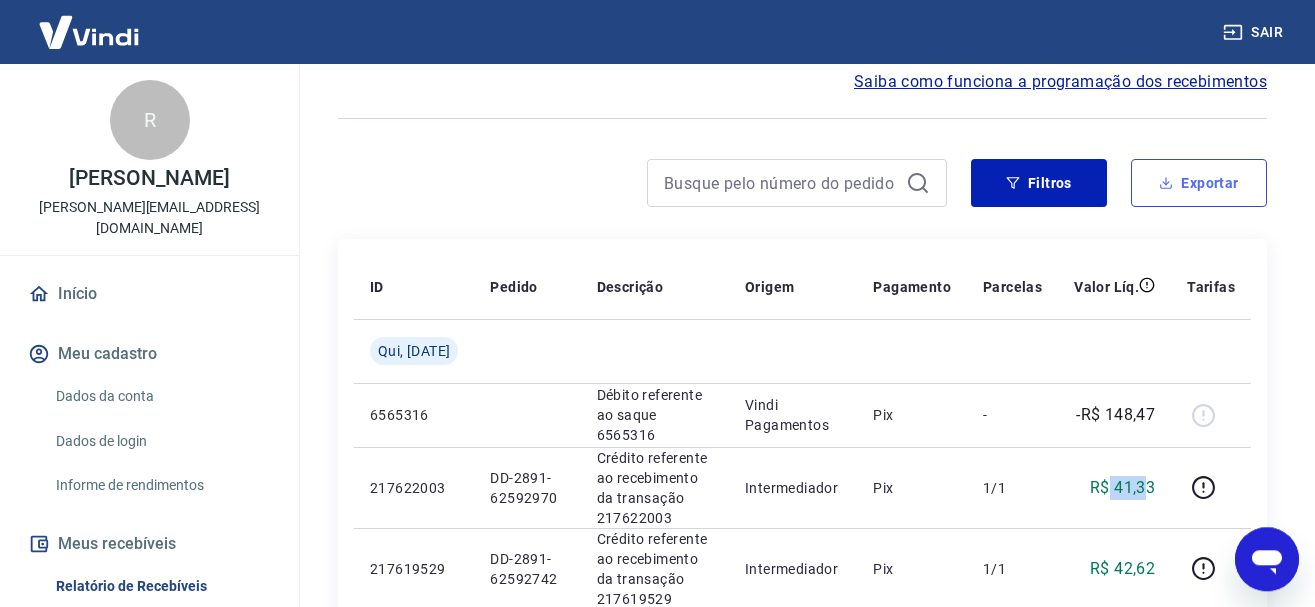 scroll, scrollTop: 205, scrollLeft: 0, axis: vertical 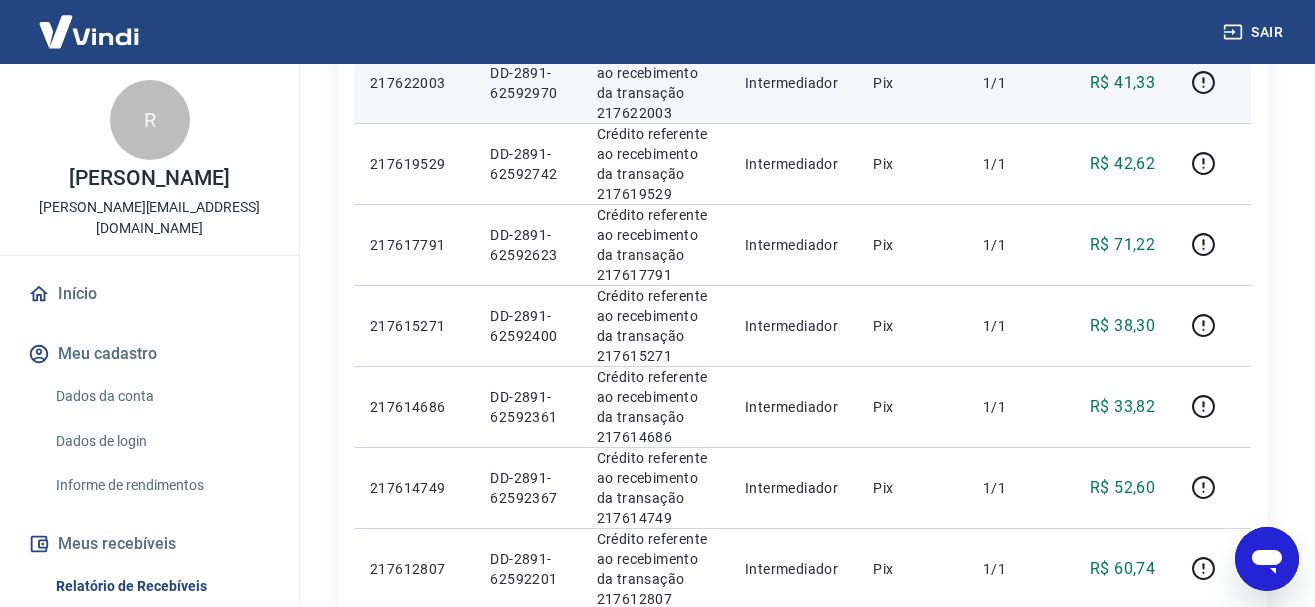 click on "R$ 41,33" at bounding box center [1114, 82] 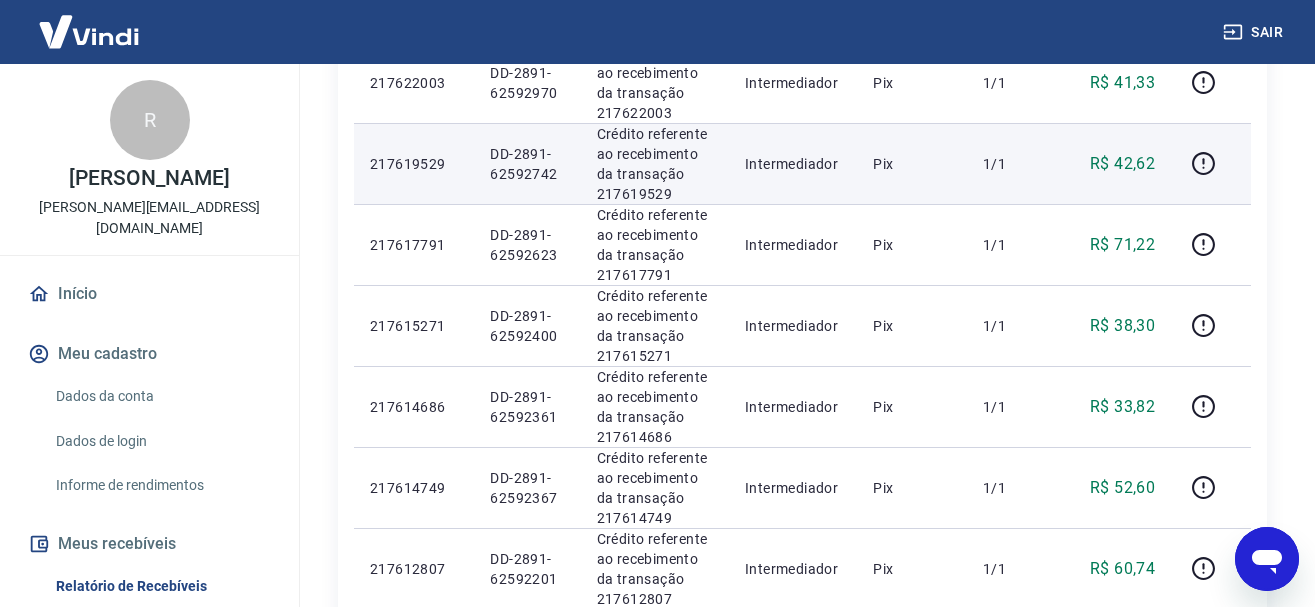 click on "R$ 42,62" at bounding box center (1114, 163) 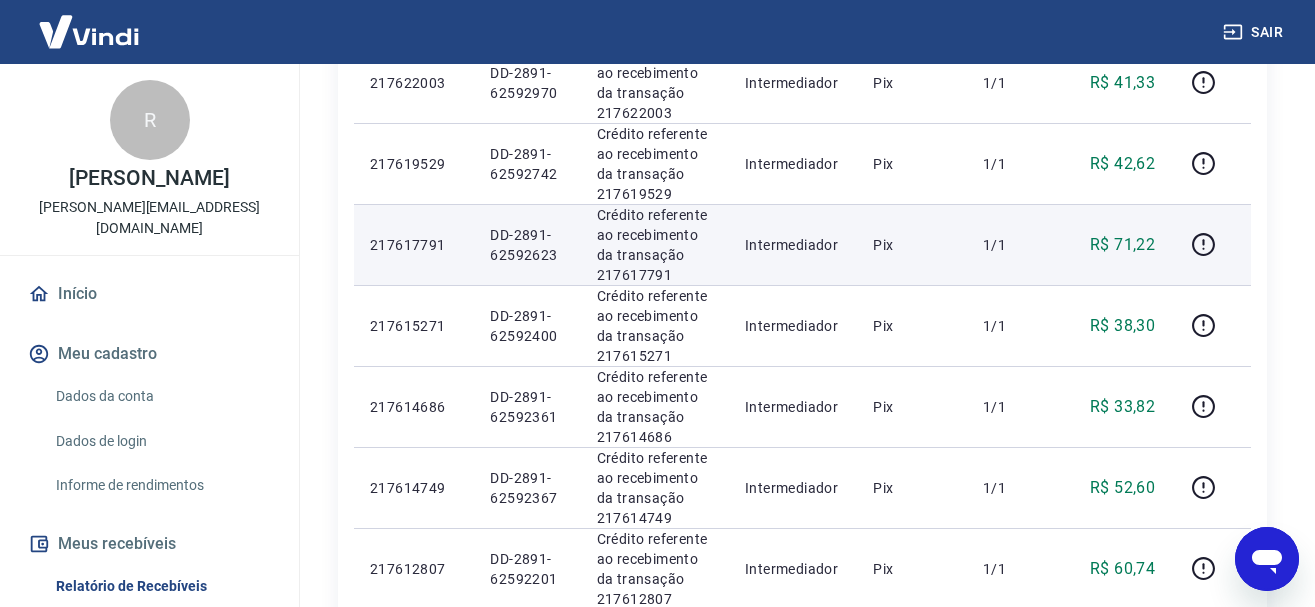 click on "1/1" at bounding box center [1012, 245] 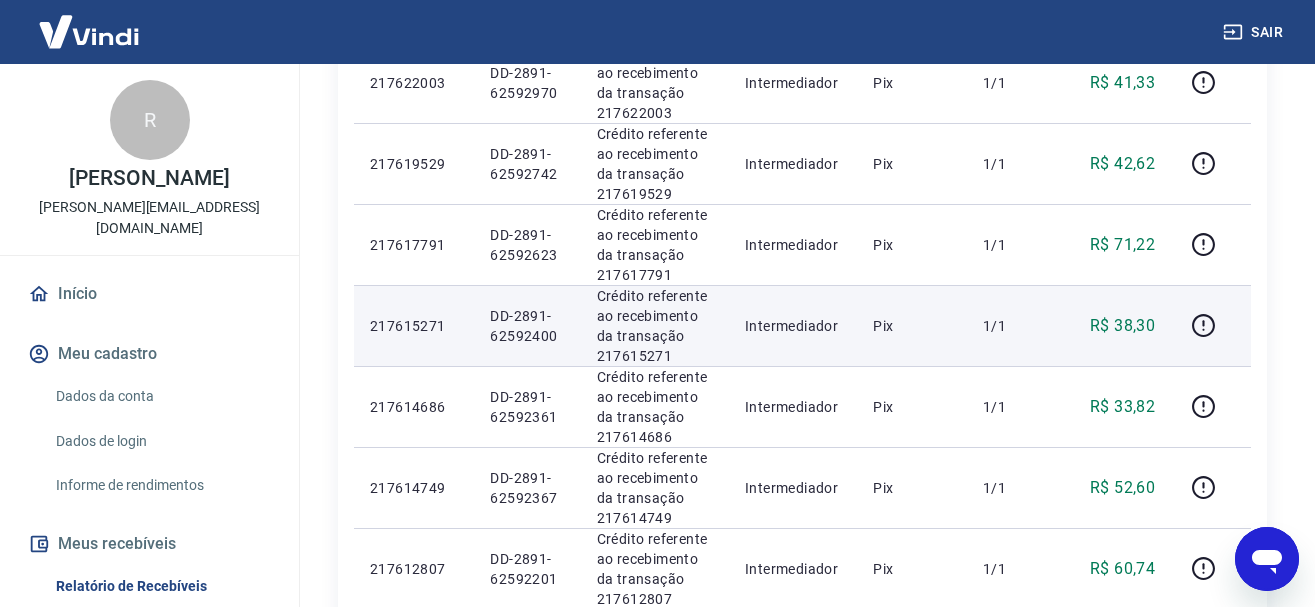 click on "1/1" at bounding box center [1012, 325] 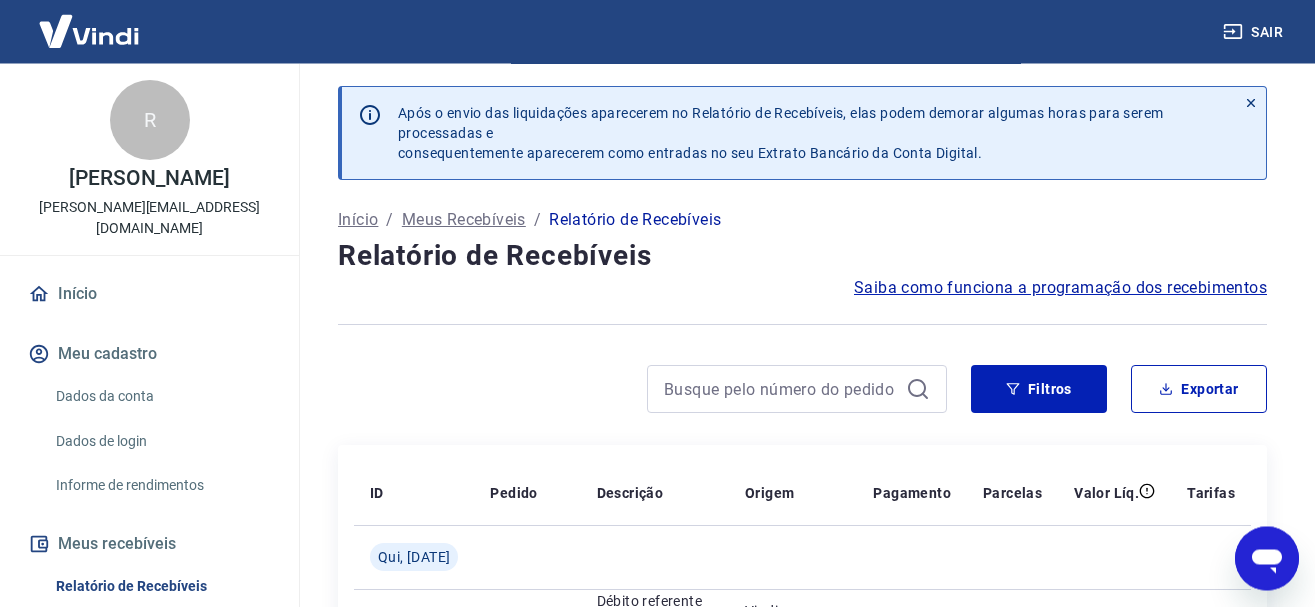 scroll, scrollTop: 0, scrollLeft: 0, axis: both 